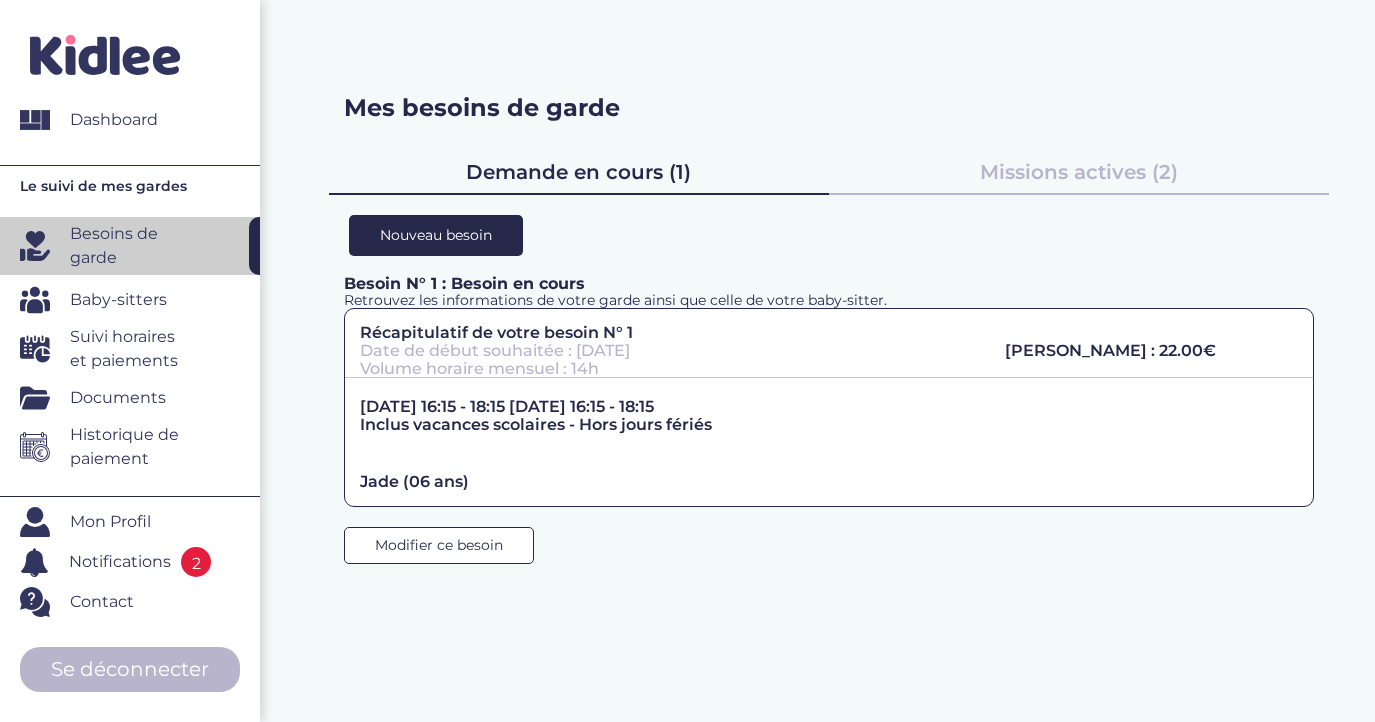 scroll, scrollTop: 0, scrollLeft: 0, axis: both 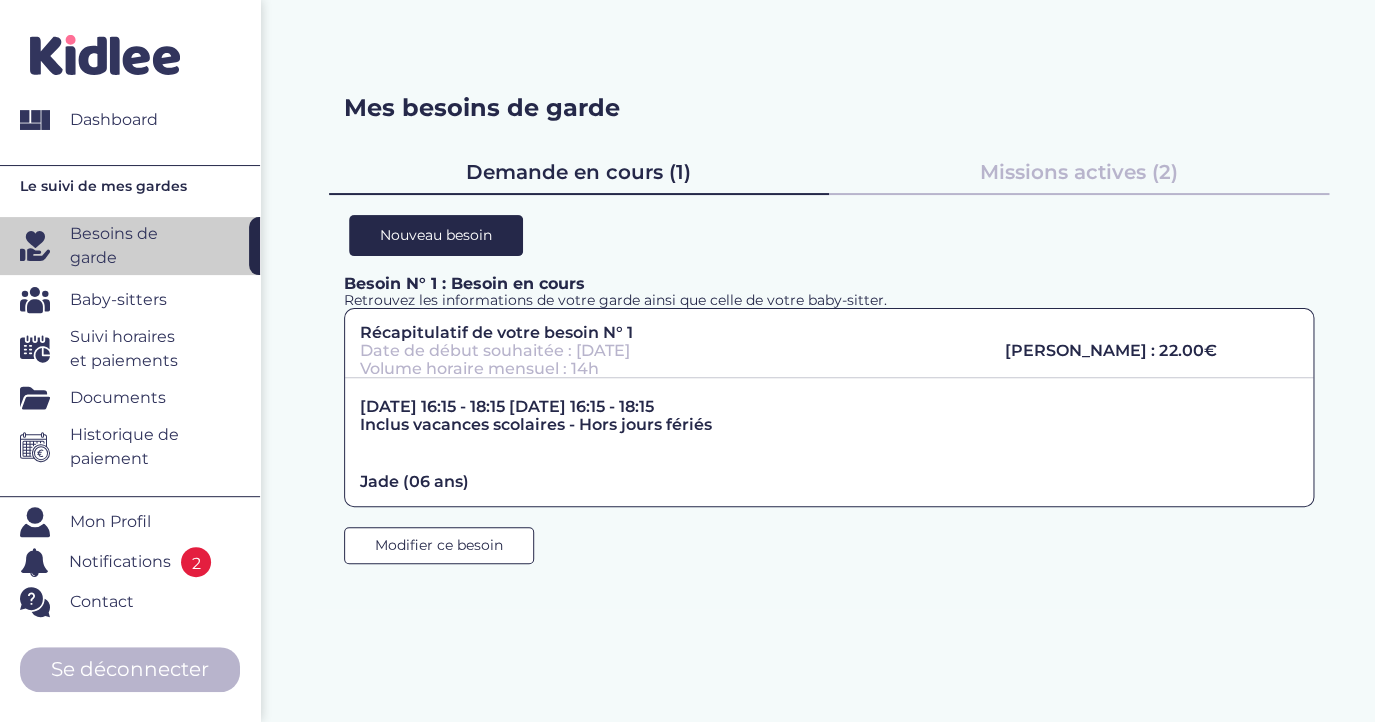 click on "Notifications" at bounding box center (120, 562) 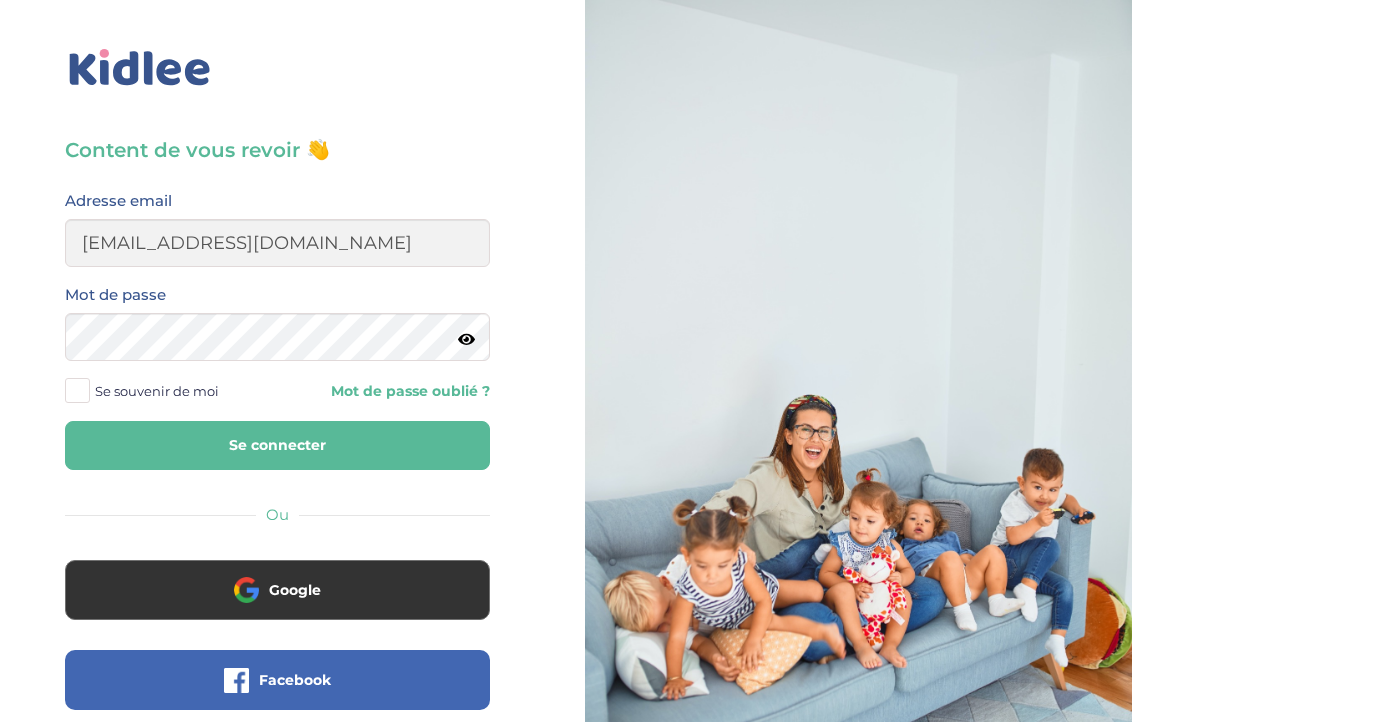 scroll, scrollTop: 0, scrollLeft: 0, axis: both 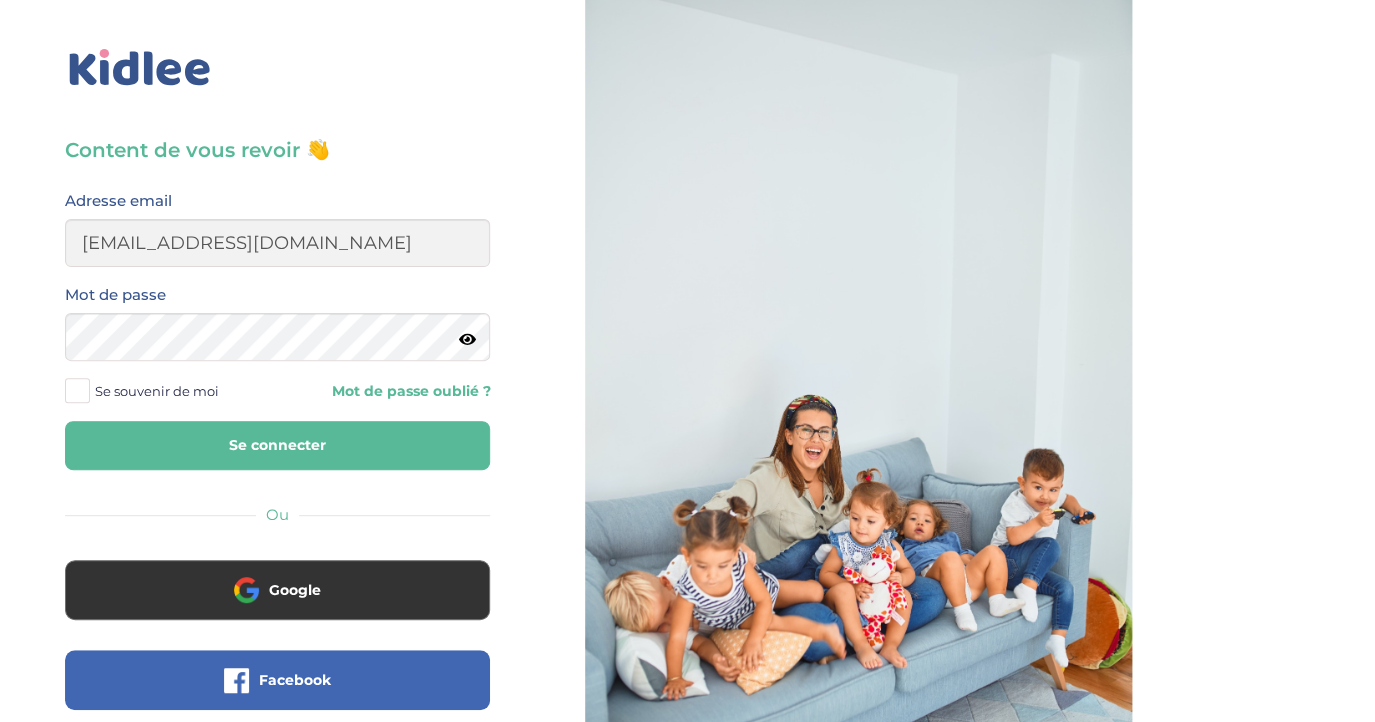 click on "Se connecter" at bounding box center (277, 445) 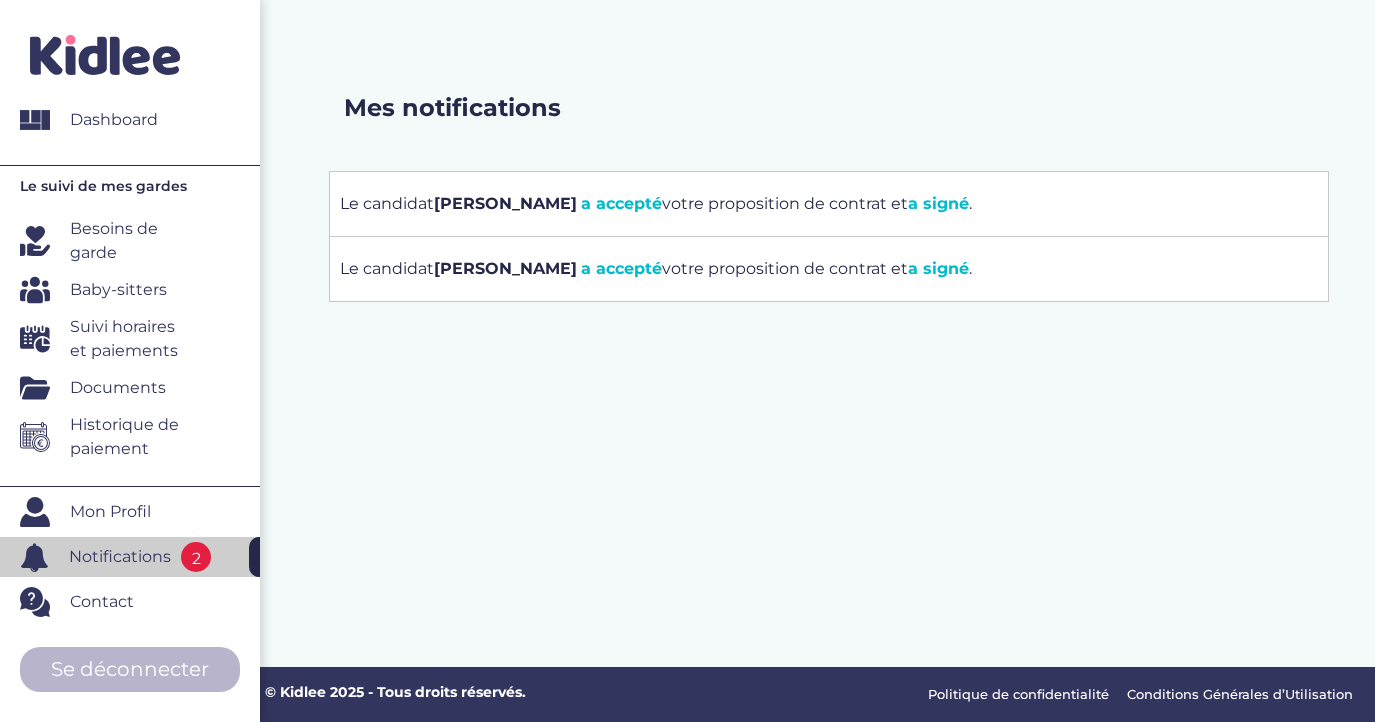 scroll, scrollTop: 0, scrollLeft: 0, axis: both 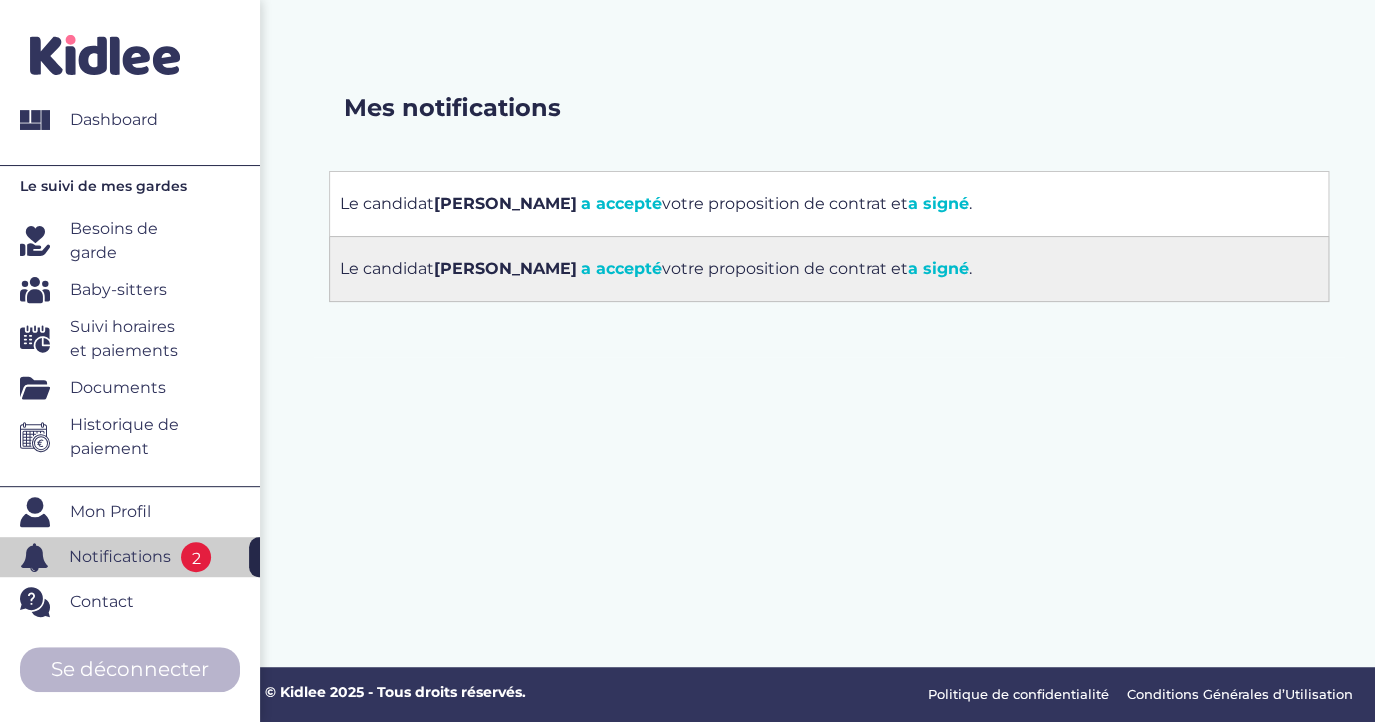 click on "a accepté" at bounding box center [621, 268] 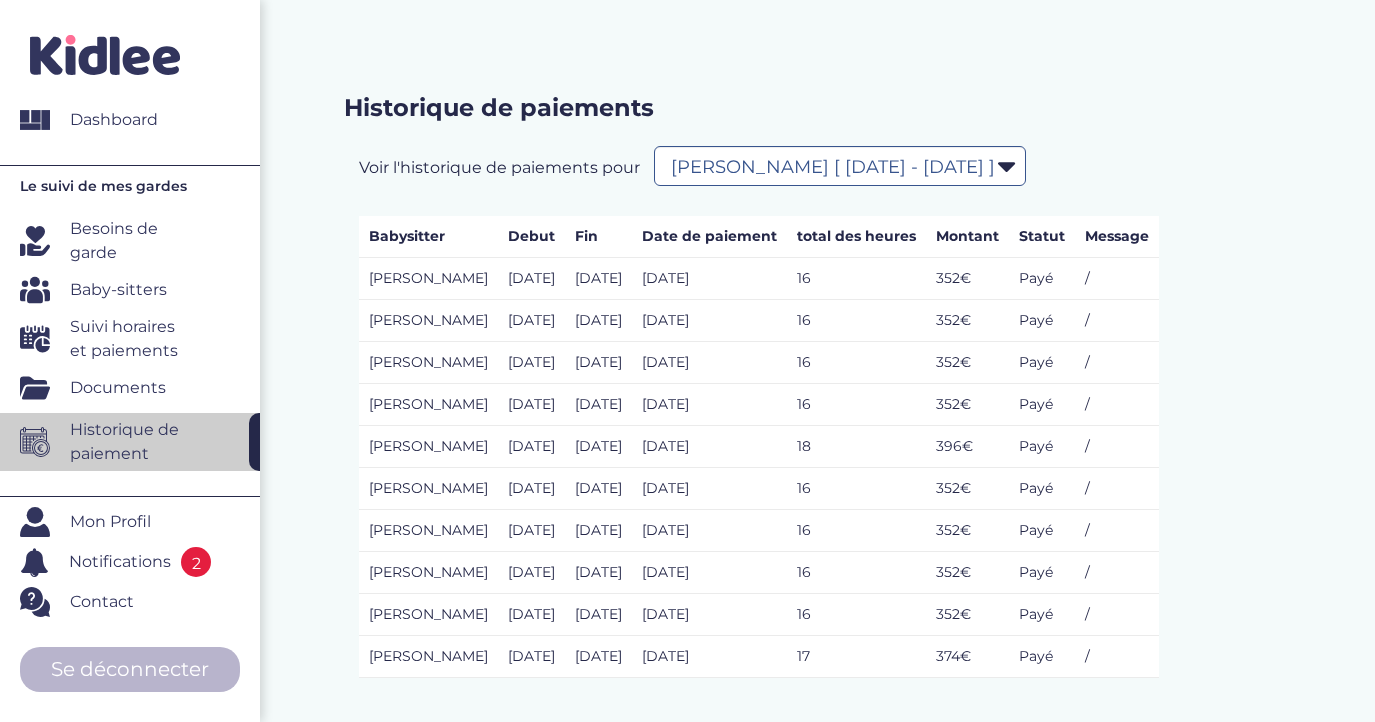 select on "1699" 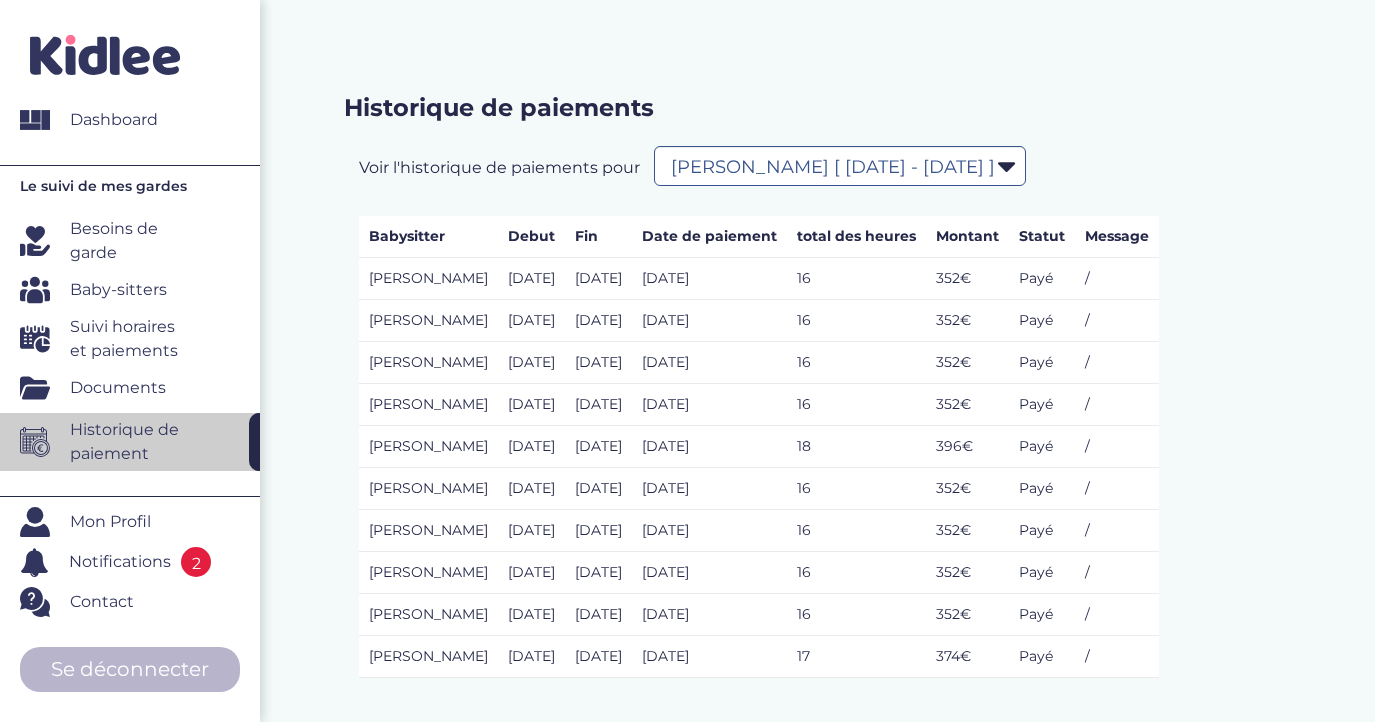 scroll, scrollTop: 41, scrollLeft: 0, axis: vertical 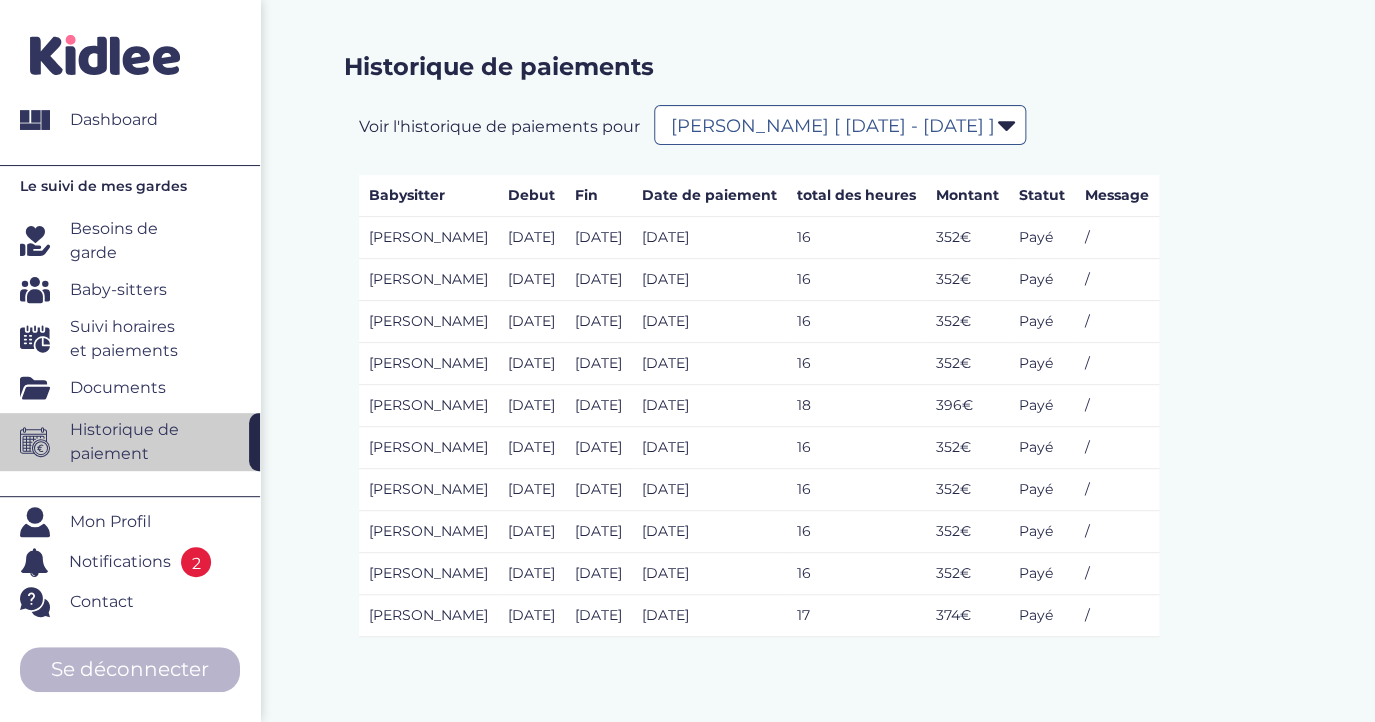 click on "Besoins de garde" at bounding box center (132, 241) 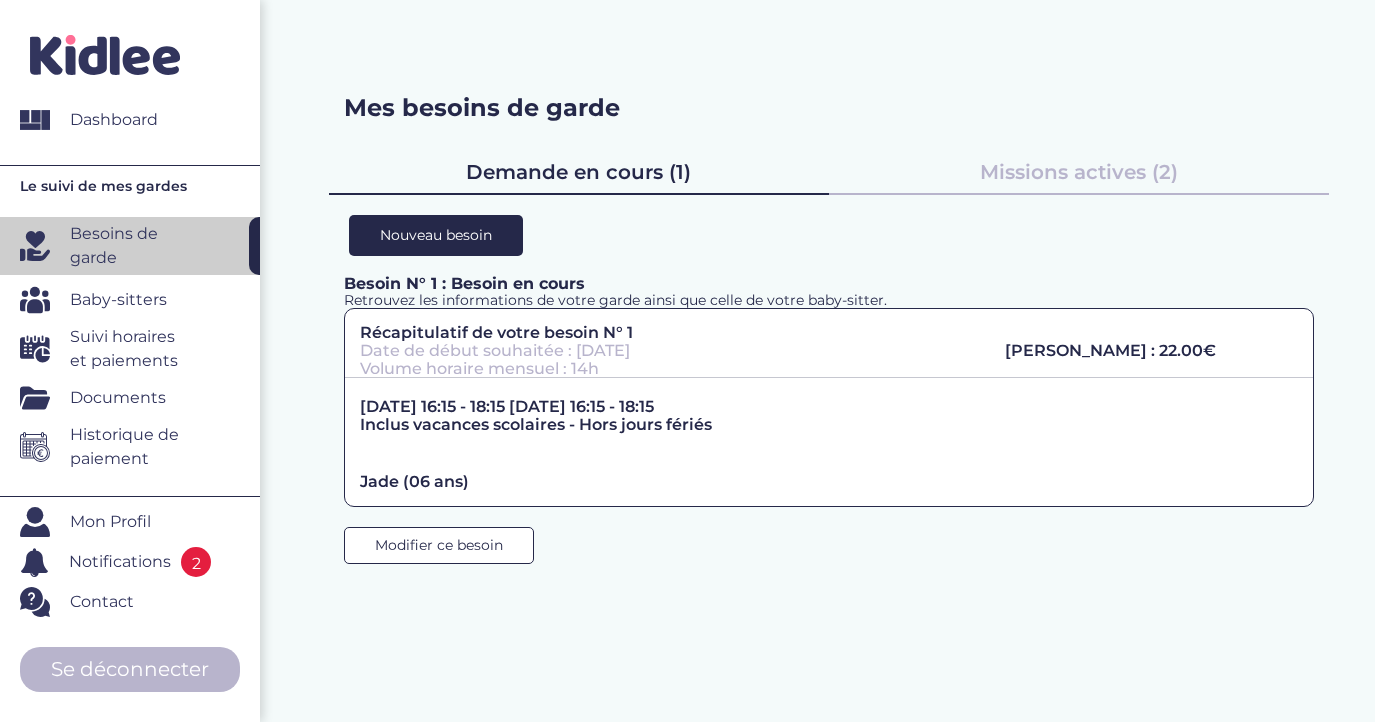 scroll, scrollTop: 0, scrollLeft: 0, axis: both 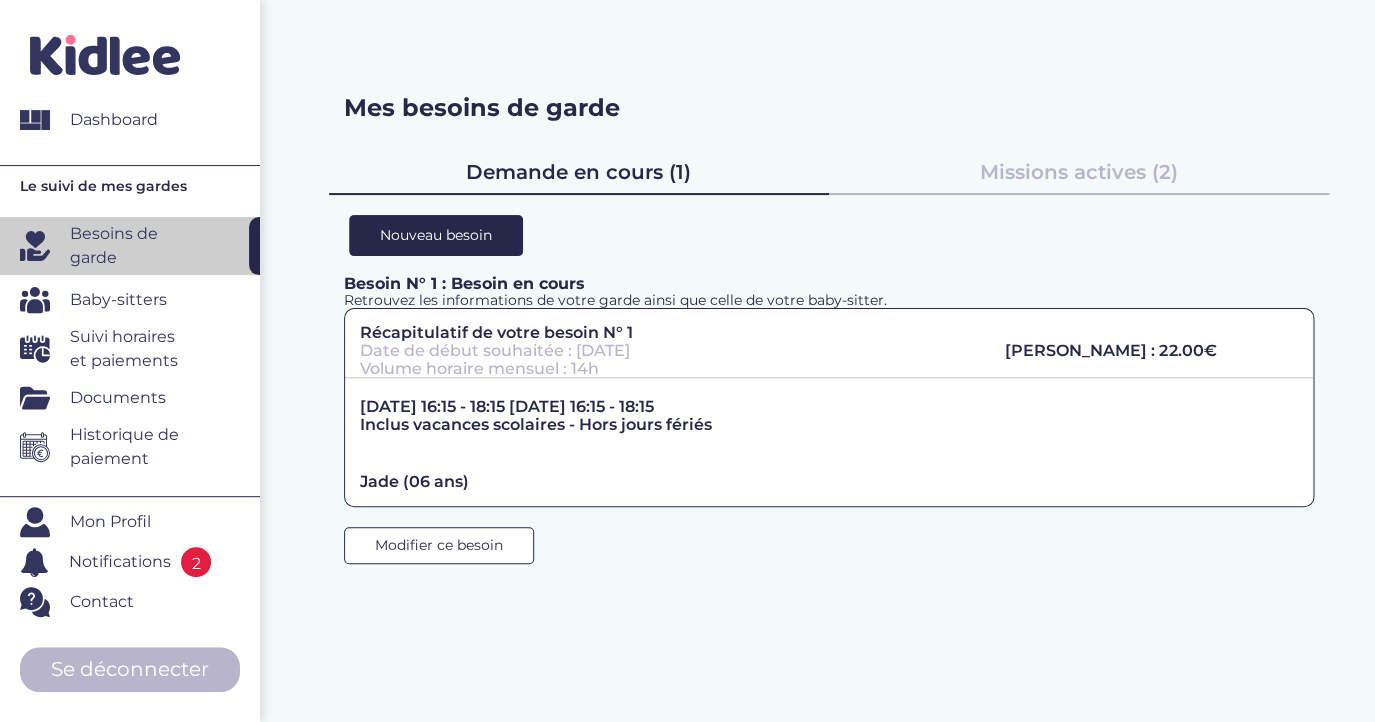 click on "Demande en cours (1)" at bounding box center (578, 172) 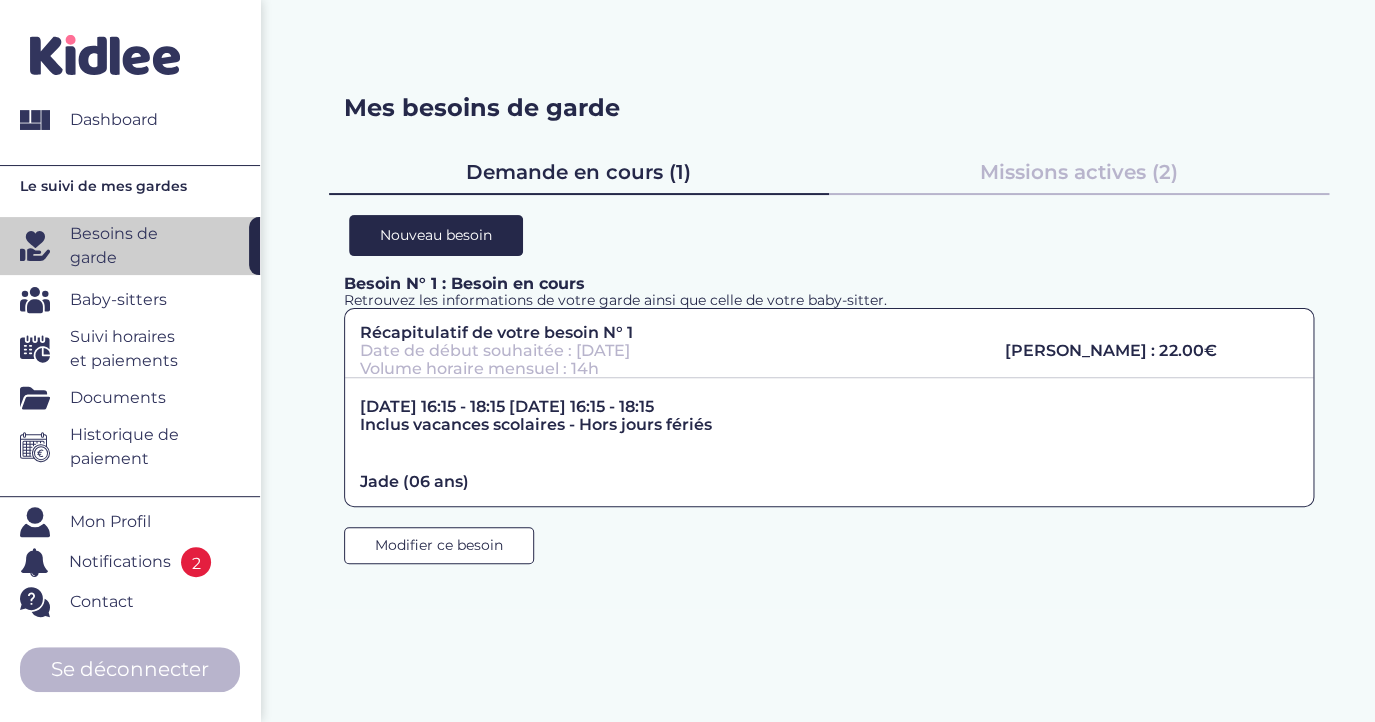 click on "Suivi horaires et paiements" at bounding box center (132, 349) 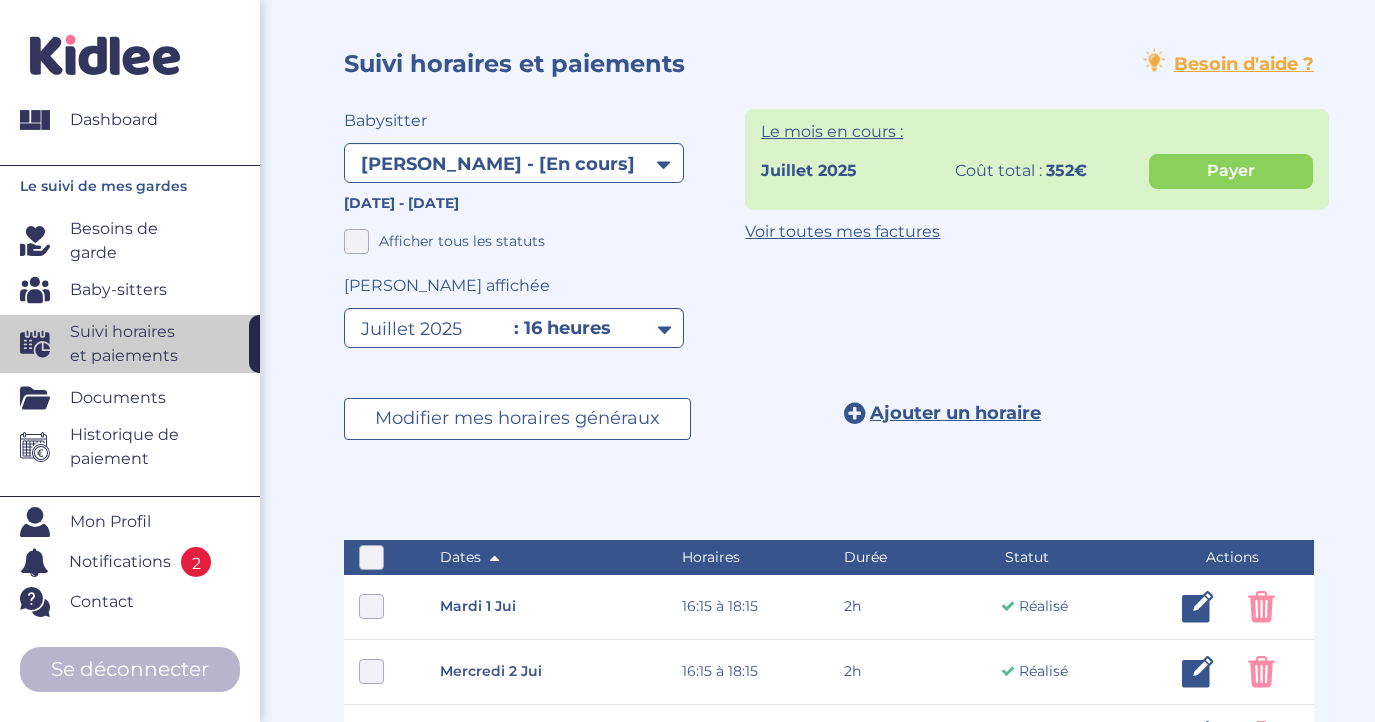 select on "1699" 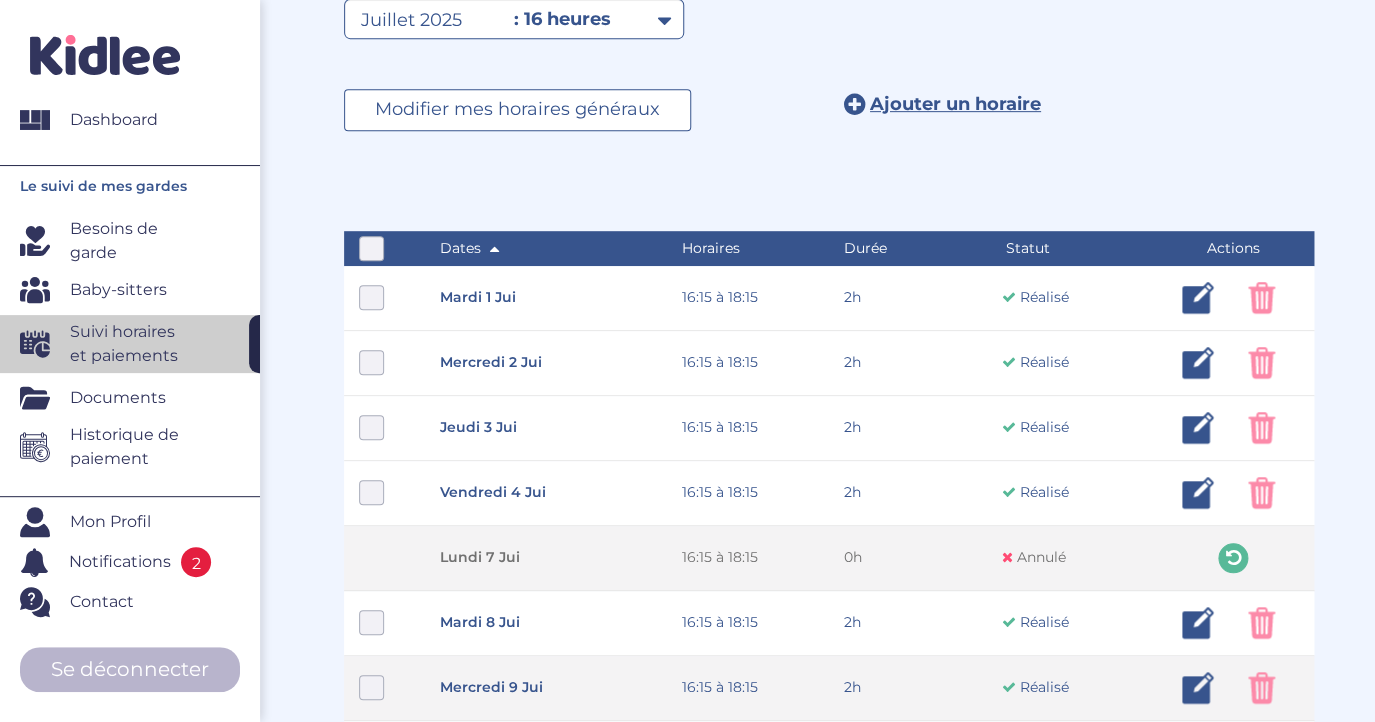 scroll, scrollTop: 308, scrollLeft: 0, axis: vertical 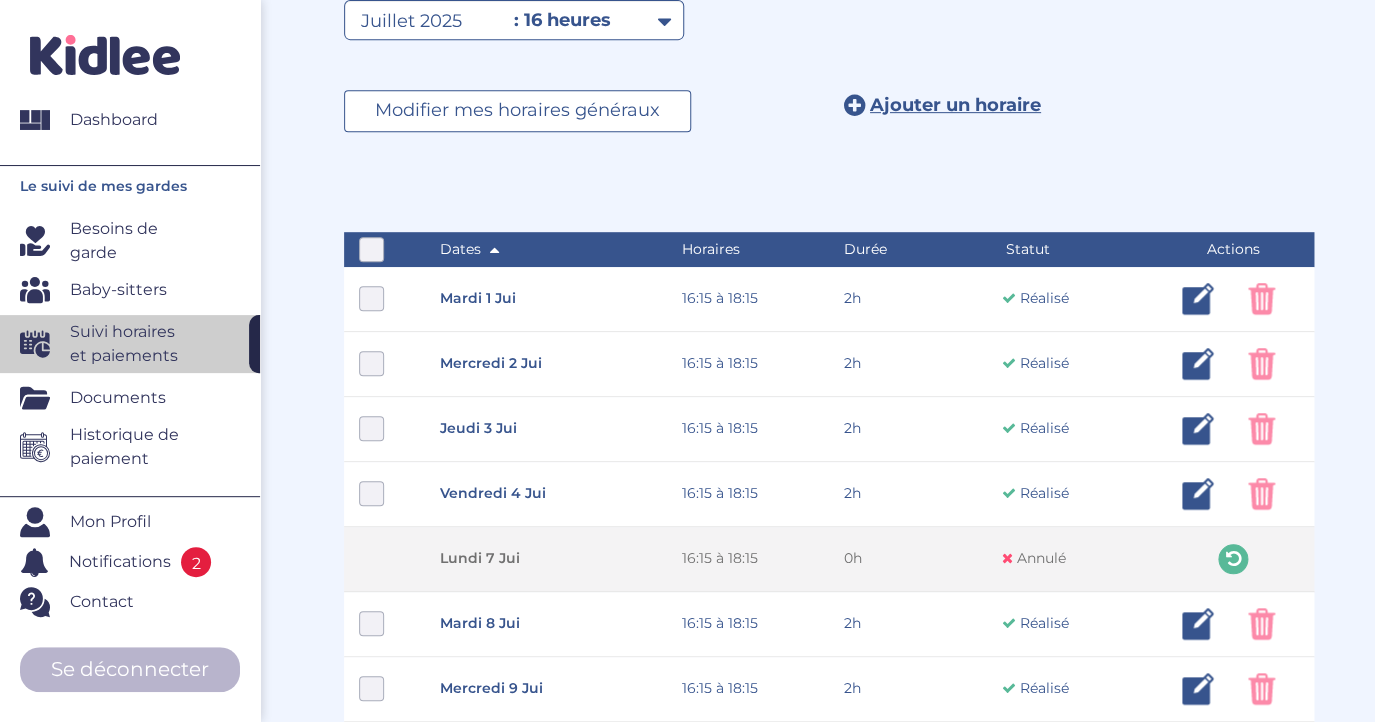 click on "Contact" at bounding box center [140, 602] 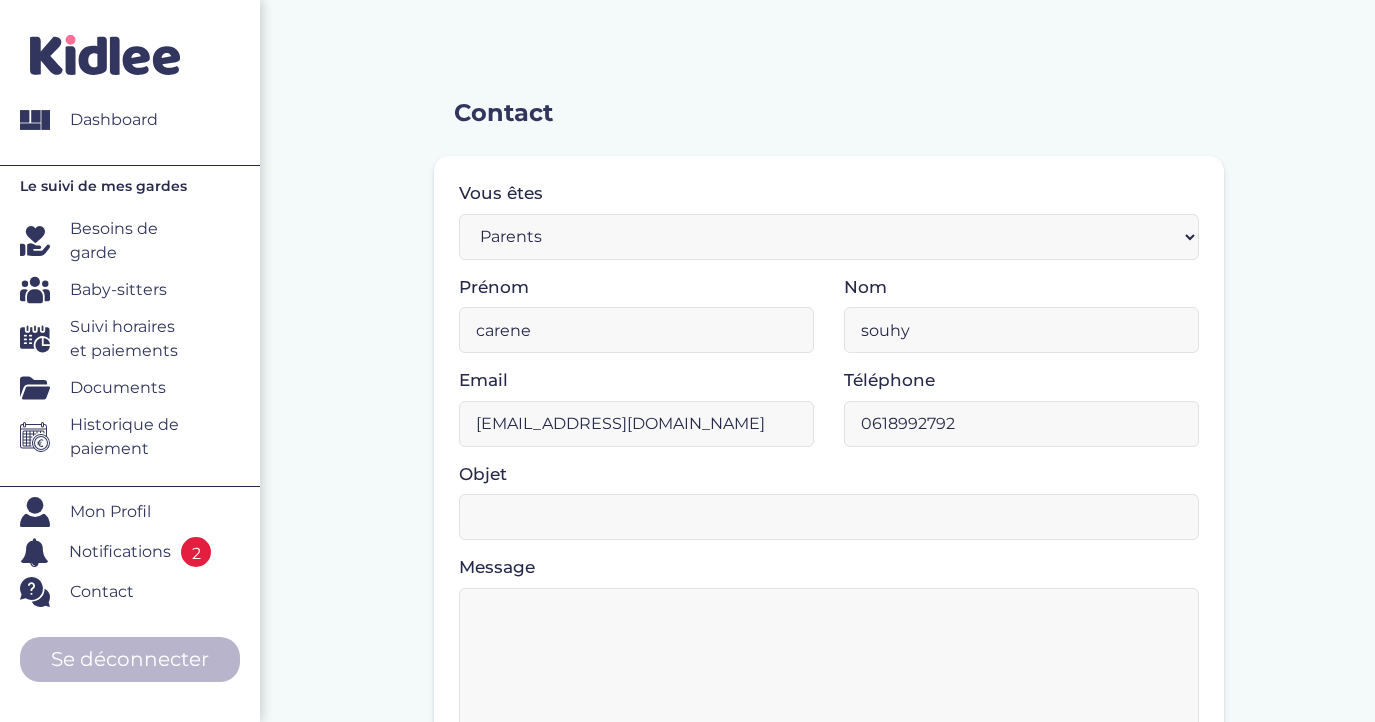 scroll, scrollTop: 0, scrollLeft: 0, axis: both 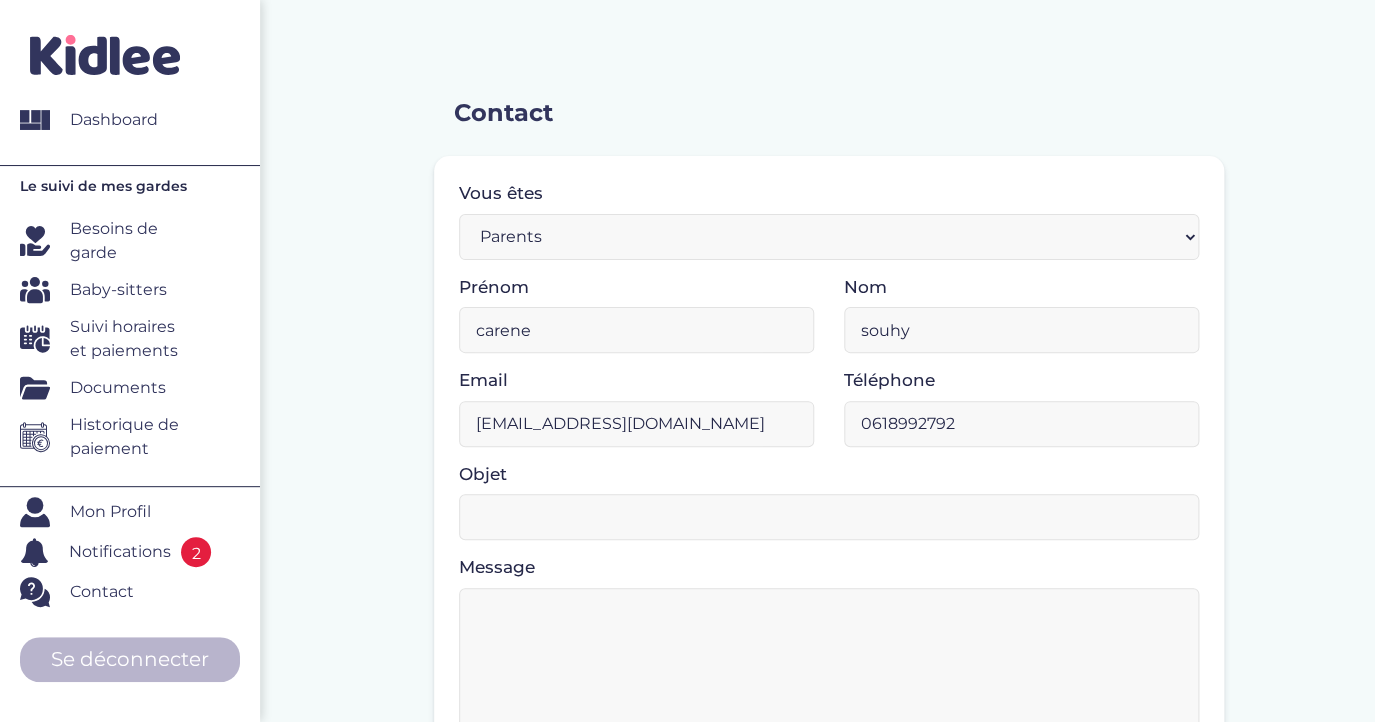 click on "Contact" at bounding box center [102, 592] 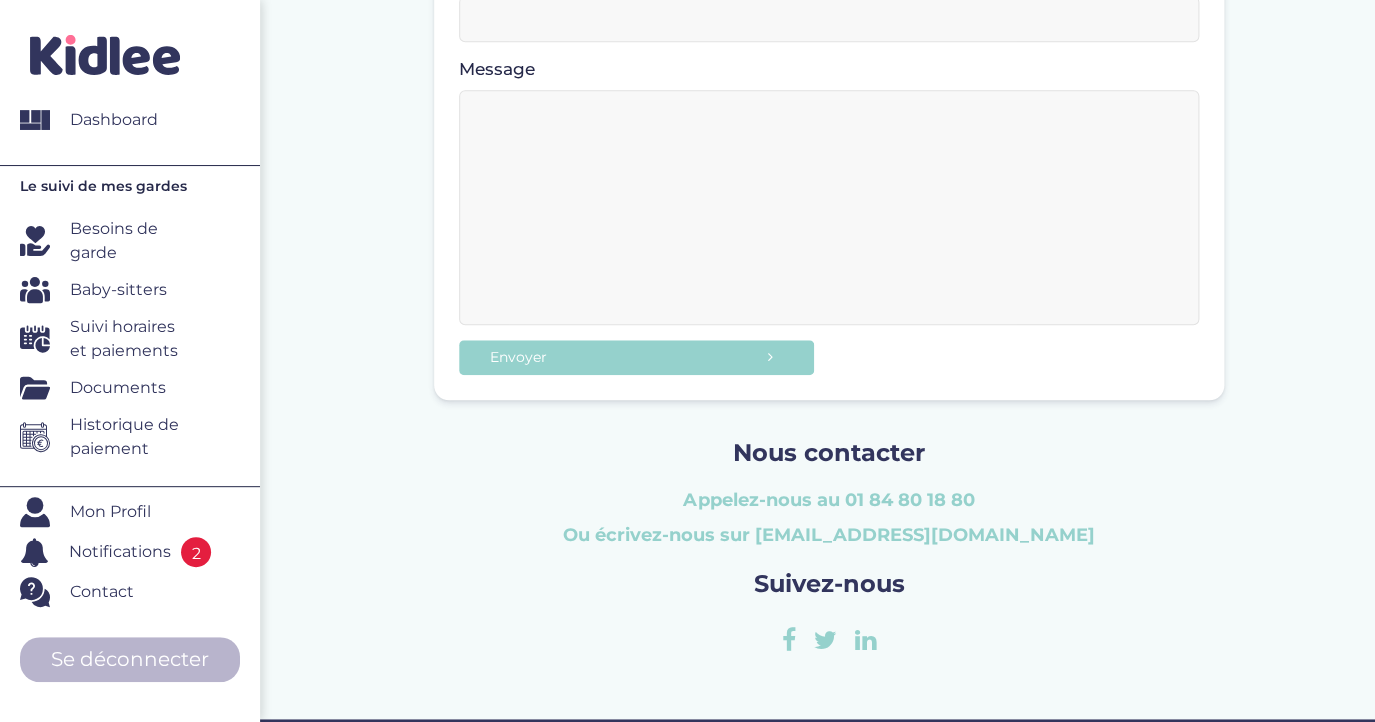 scroll, scrollTop: 496, scrollLeft: 0, axis: vertical 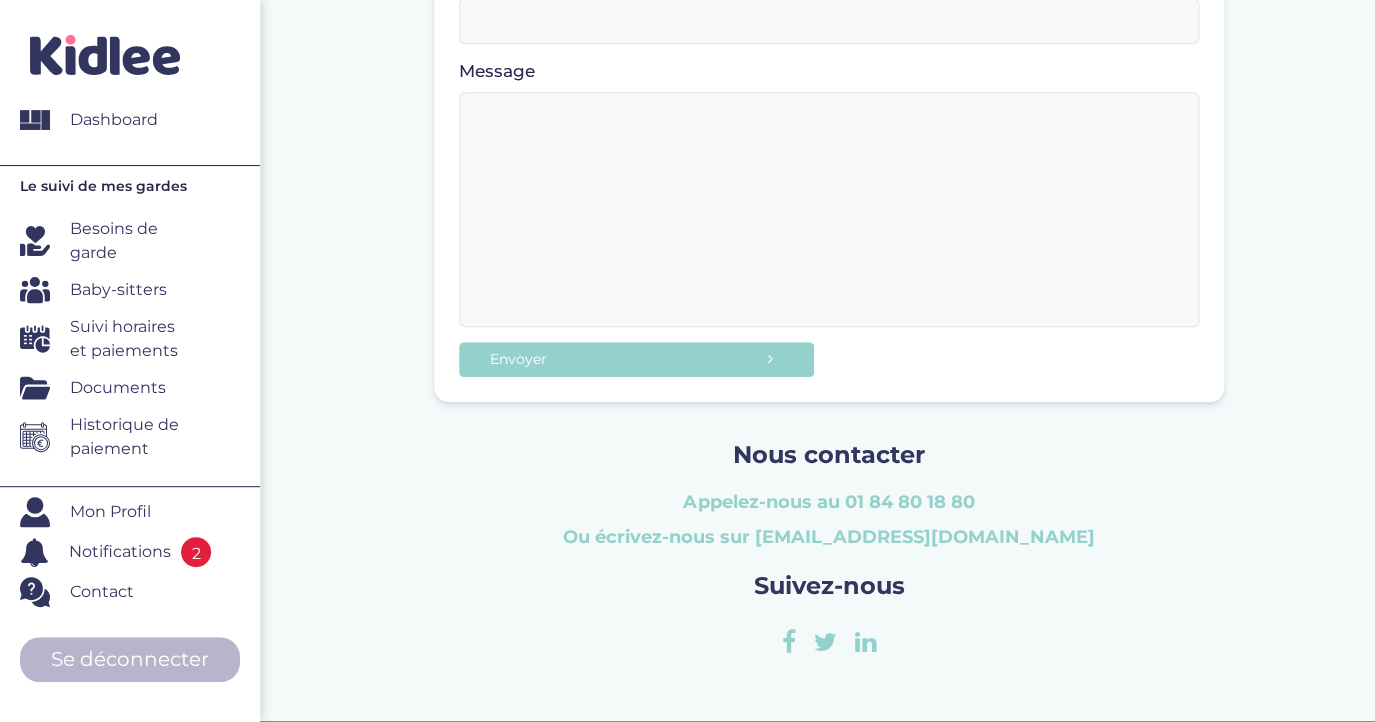 click on "Suivi horaires et paiements" at bounding box center [132, 339] 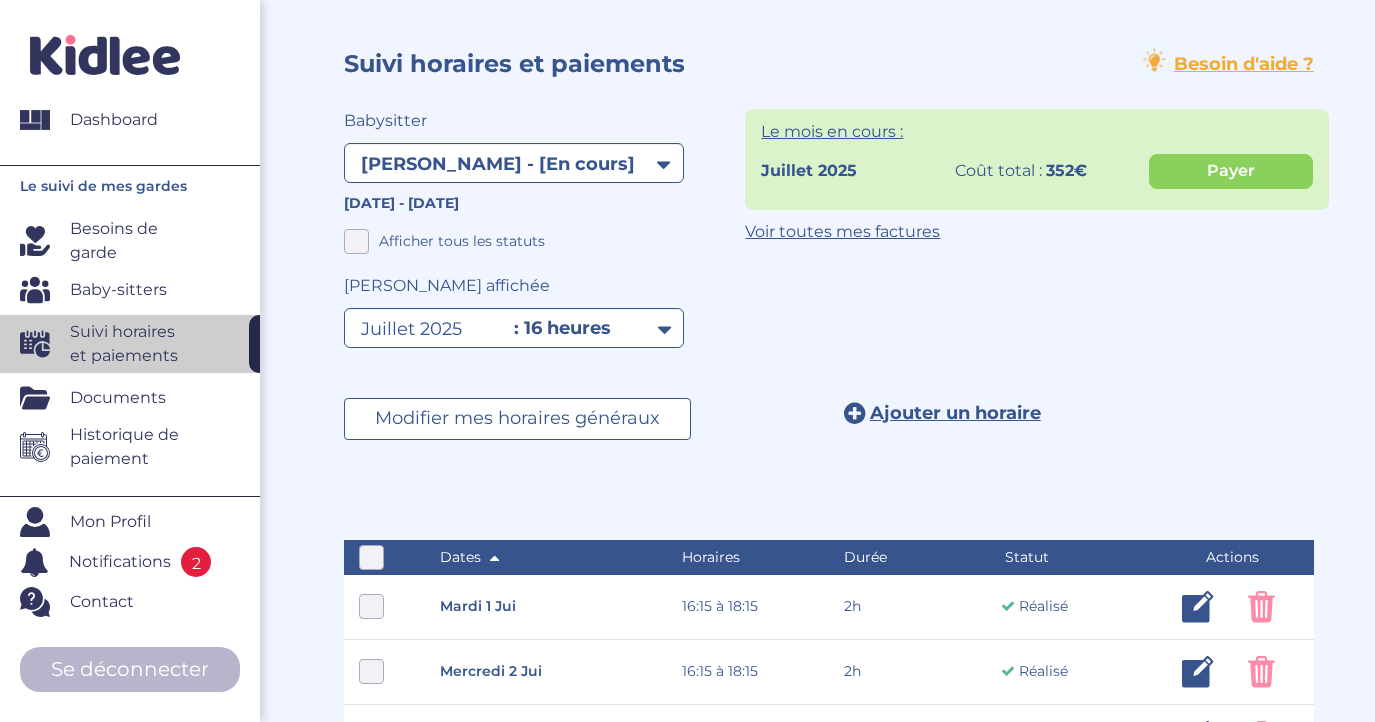 select on "1699" 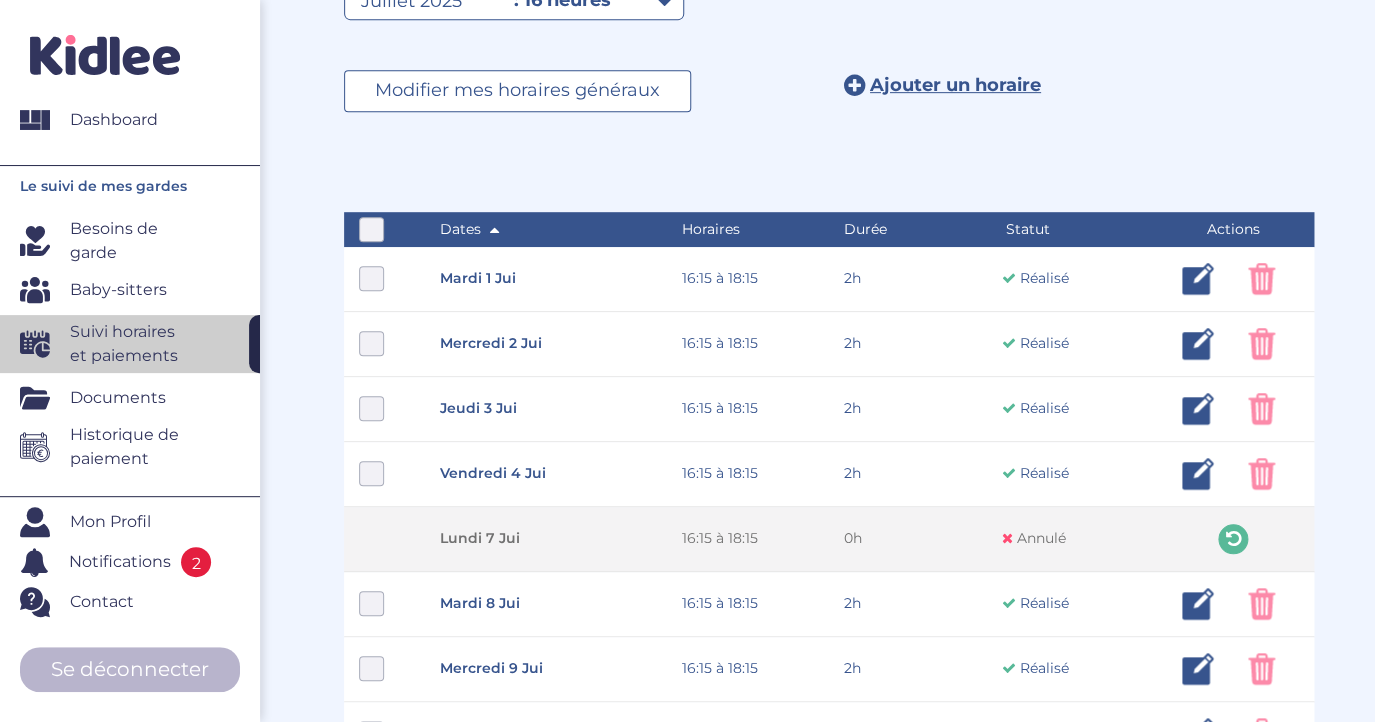 scroll, scrollTop: 0, scrollLeft: 0, axis: both 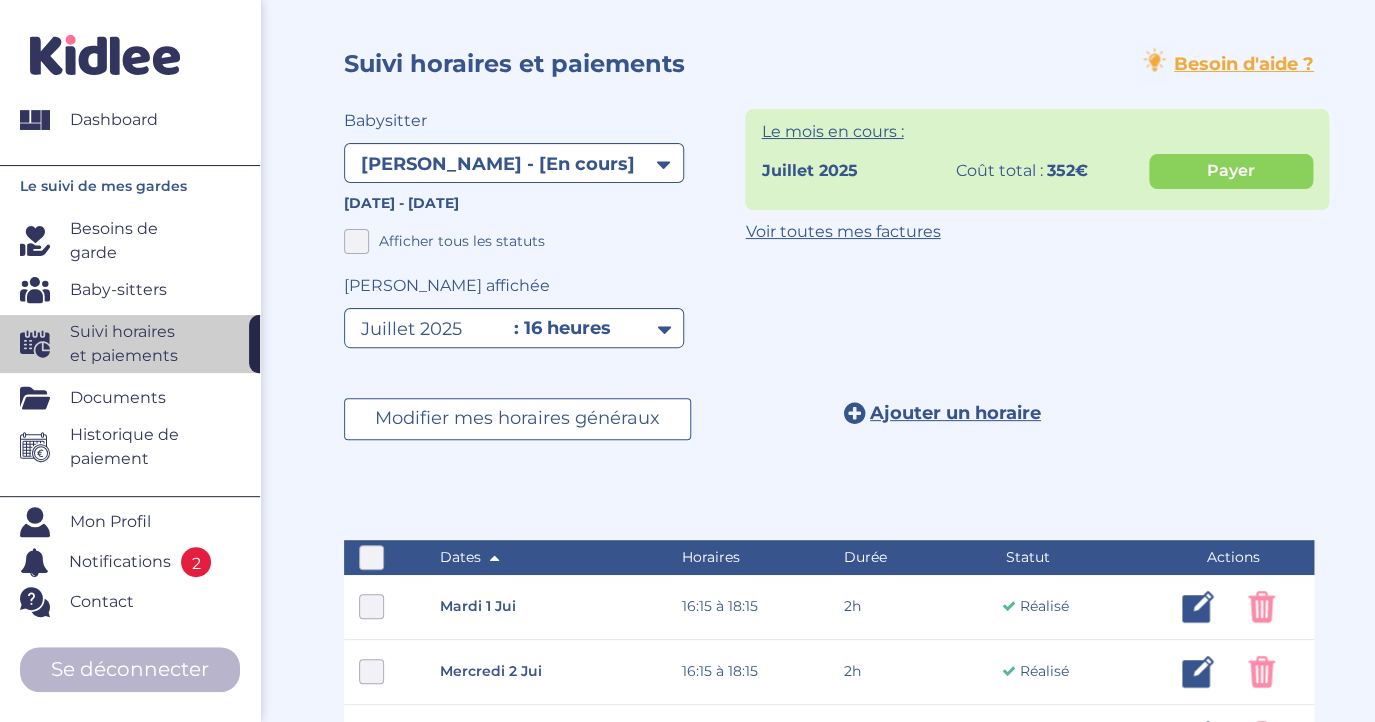 click on "Mon Profil" at bounding box center (110, 522) 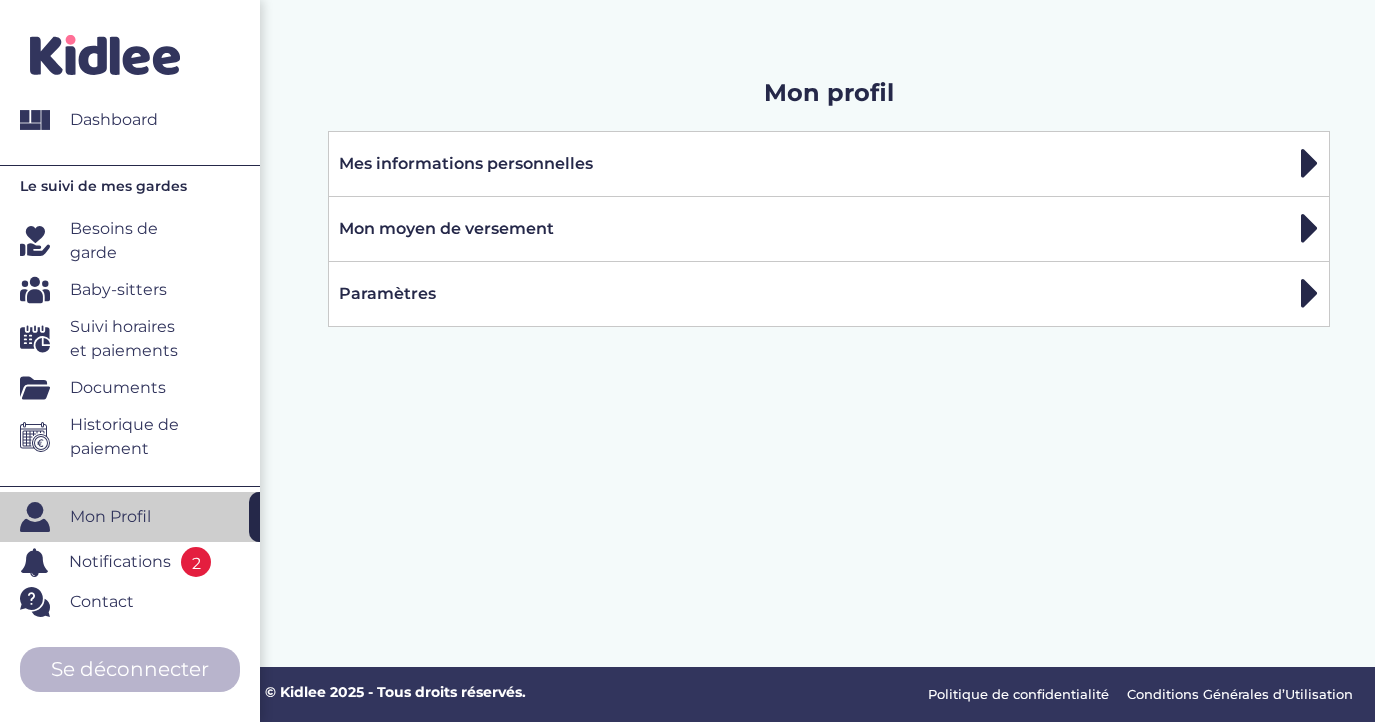 scroll, scrollTop: 0, scrollLeft: 0, axis: both 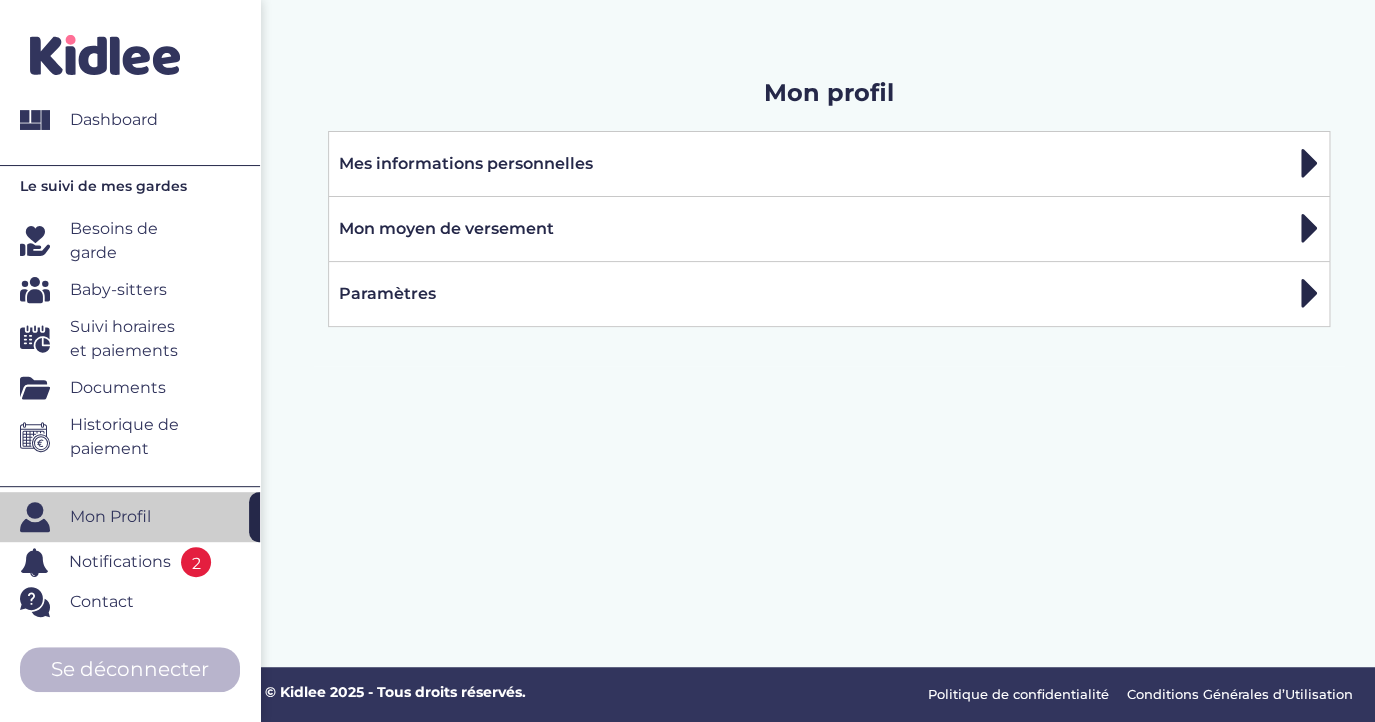 click on "Besoins de garde" at bounding box center (132, 241) 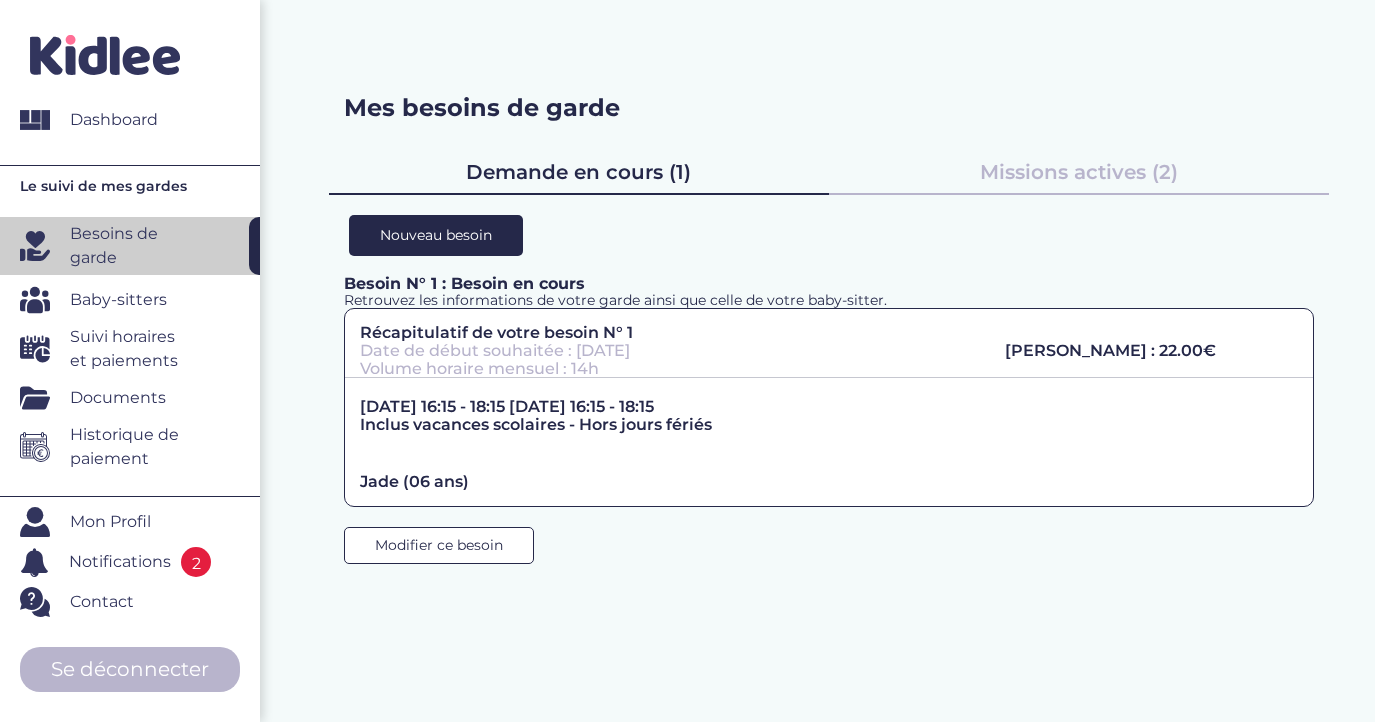 scroll, scrollTop: 0, scrollLeft: 0, axis: both 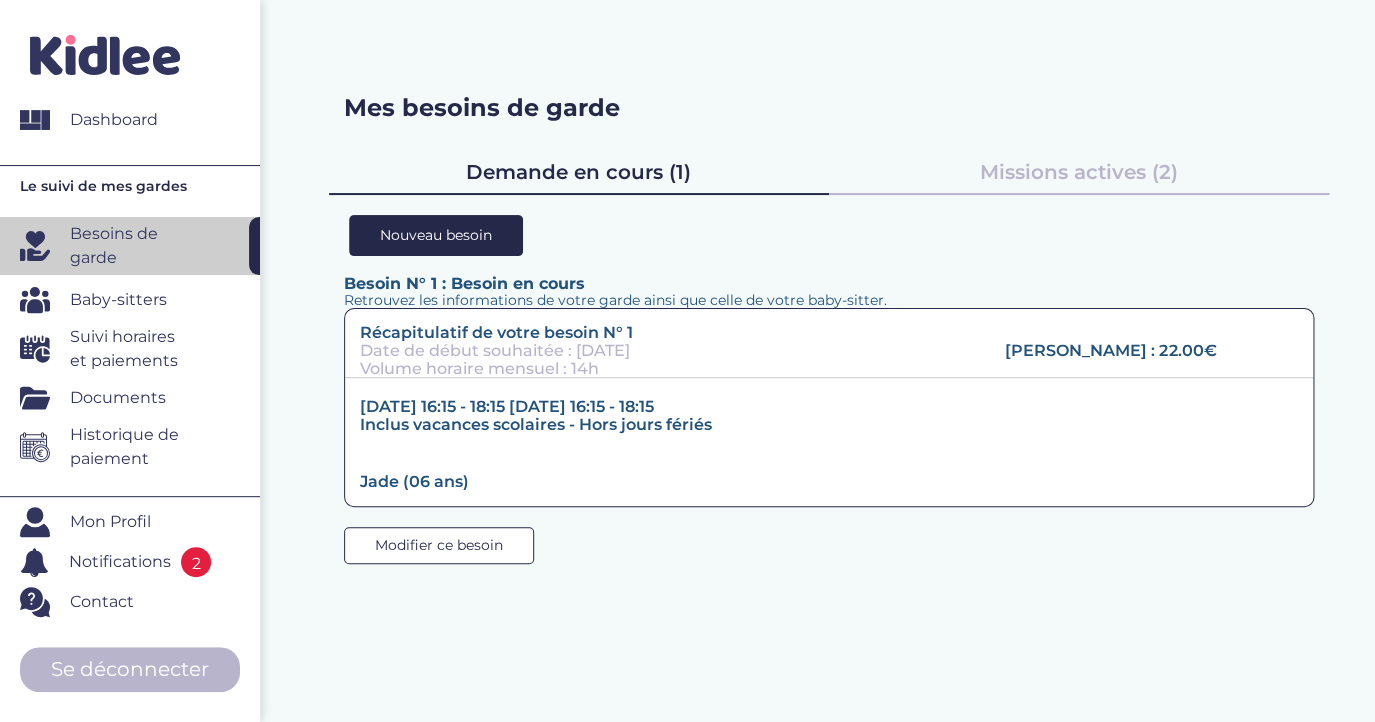 click on "Date de début souhaitée : [DATE]" at bounding box center [667, 351] 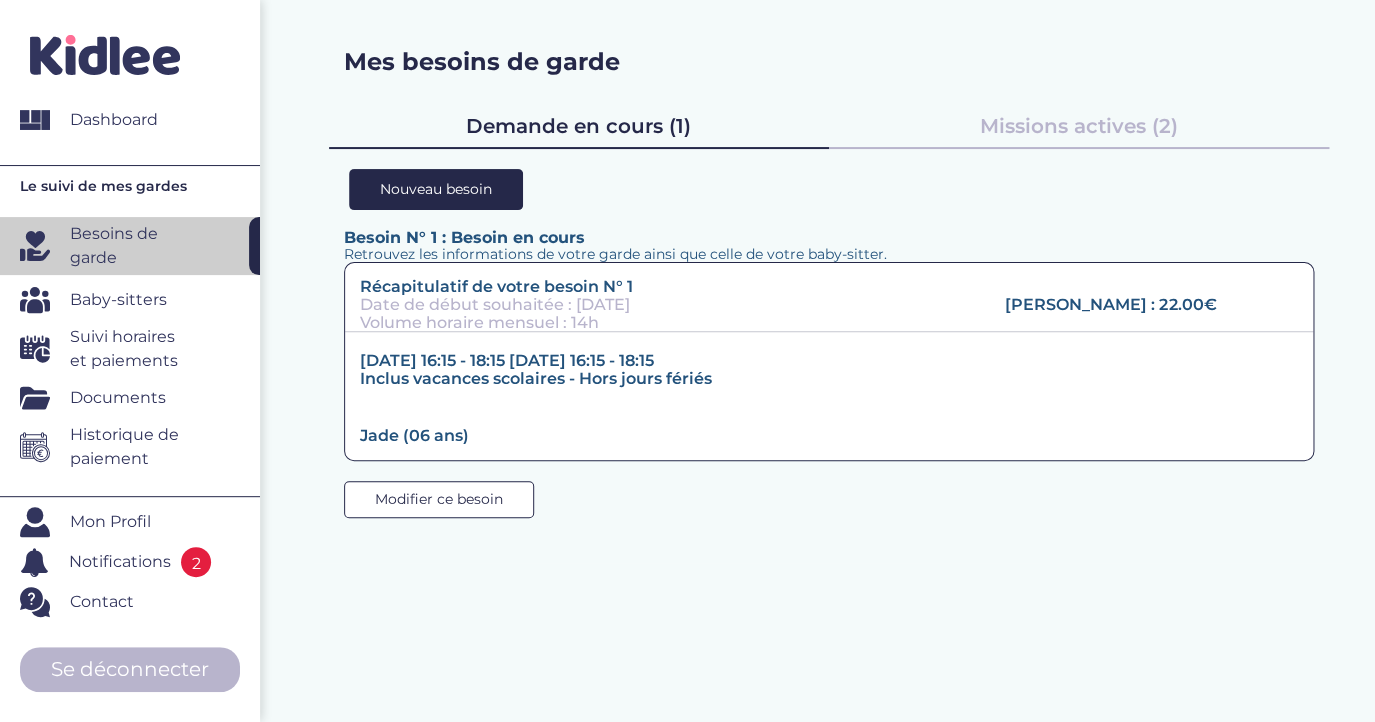 scroll, scrollTop: 47, scrollLeft: 0, axis: vertical 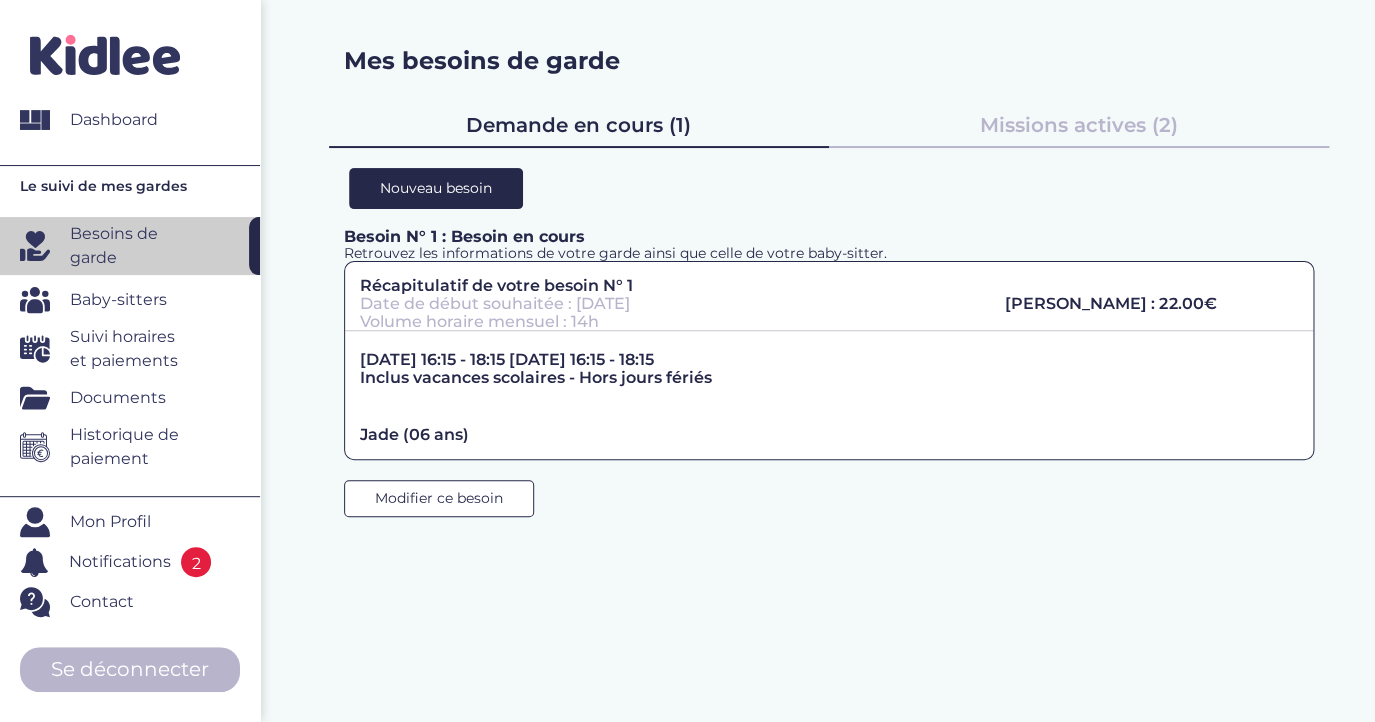 click on "Baby-sitters" at bounding box center (118, 300) 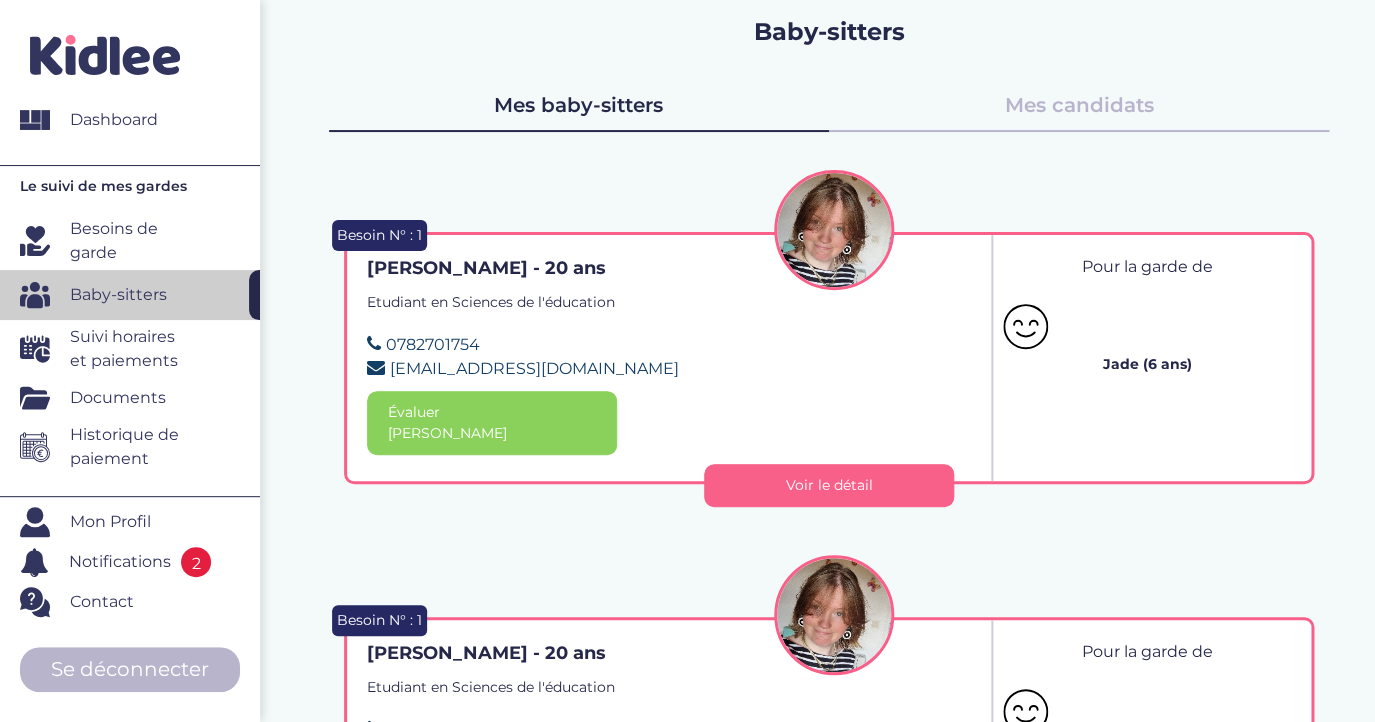 scroll, scrollTop: 0, scrollLeft: 0, axis: both 